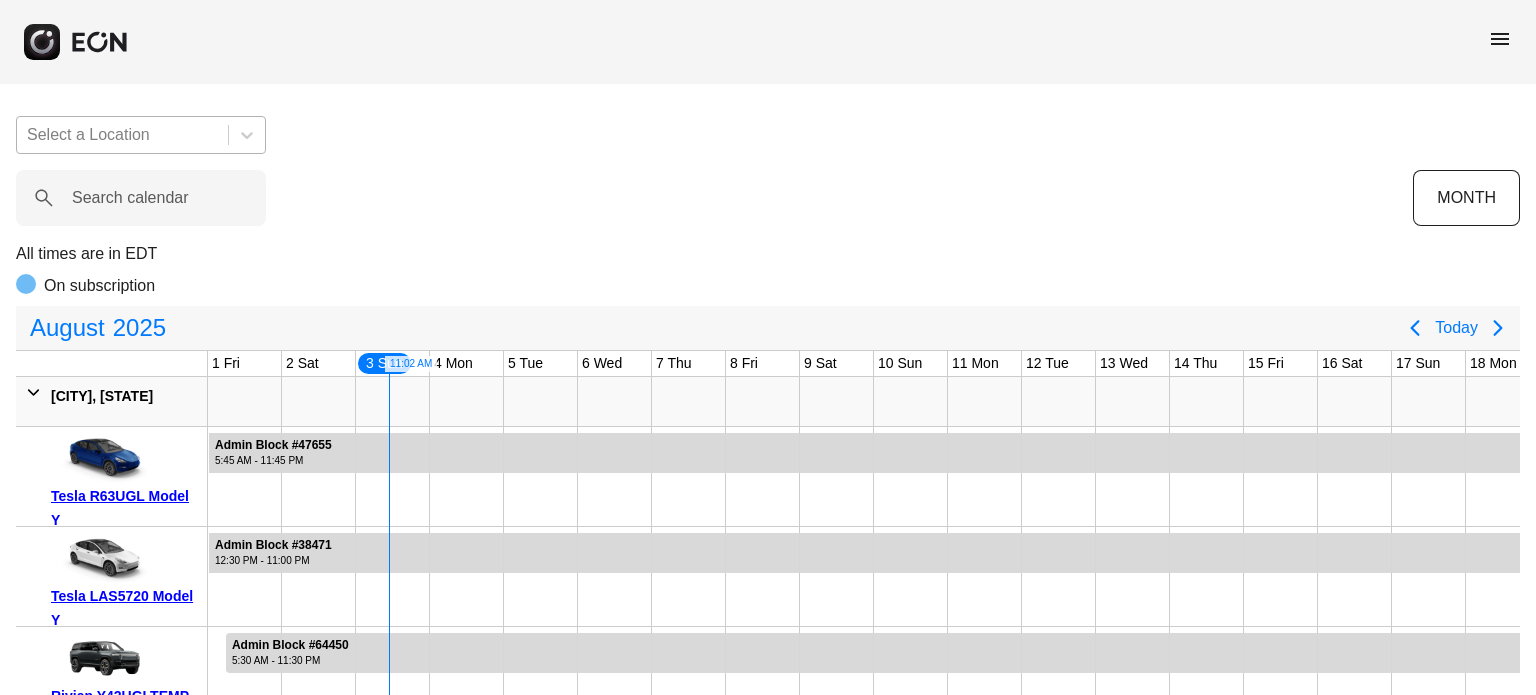 scroll, scrollTop: 0, scrollLeft: 0, axis: both 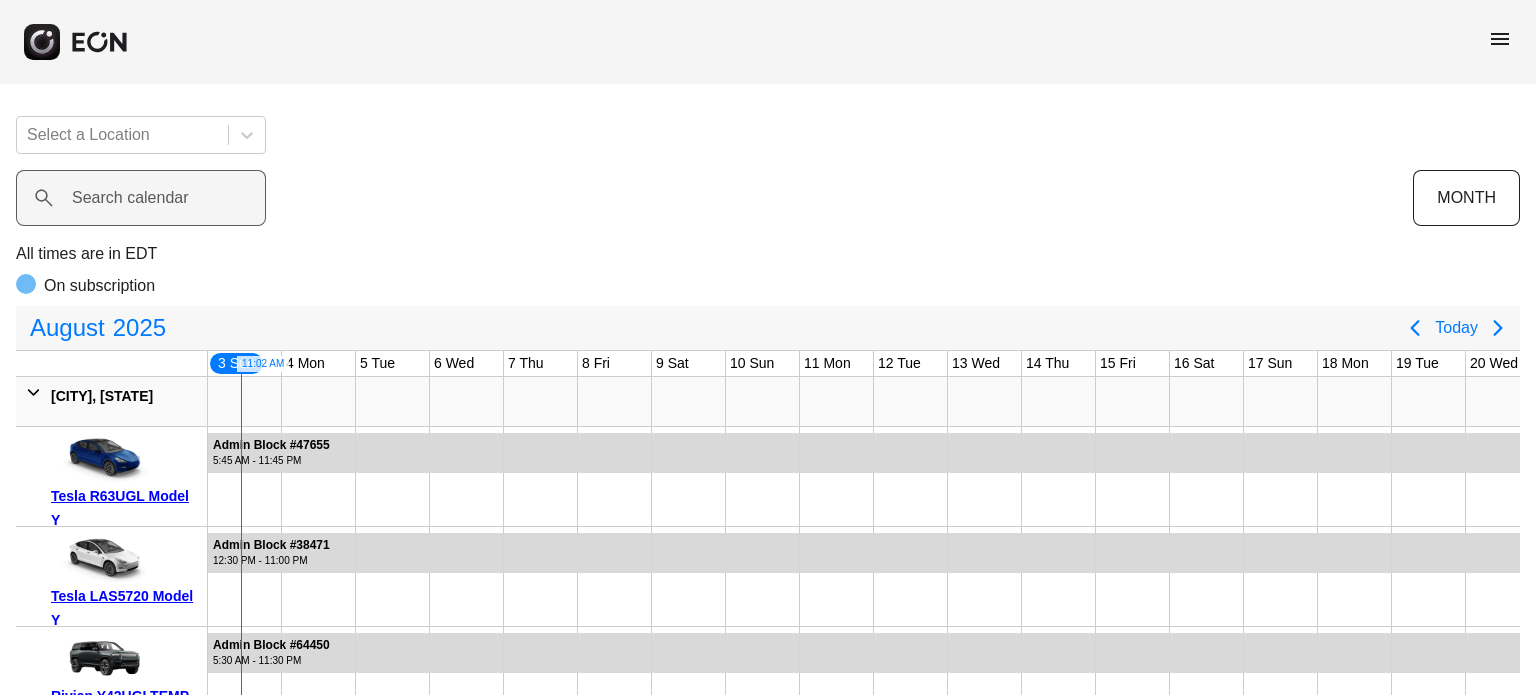 click on "Search calendar" at bounding box center (130, 198) 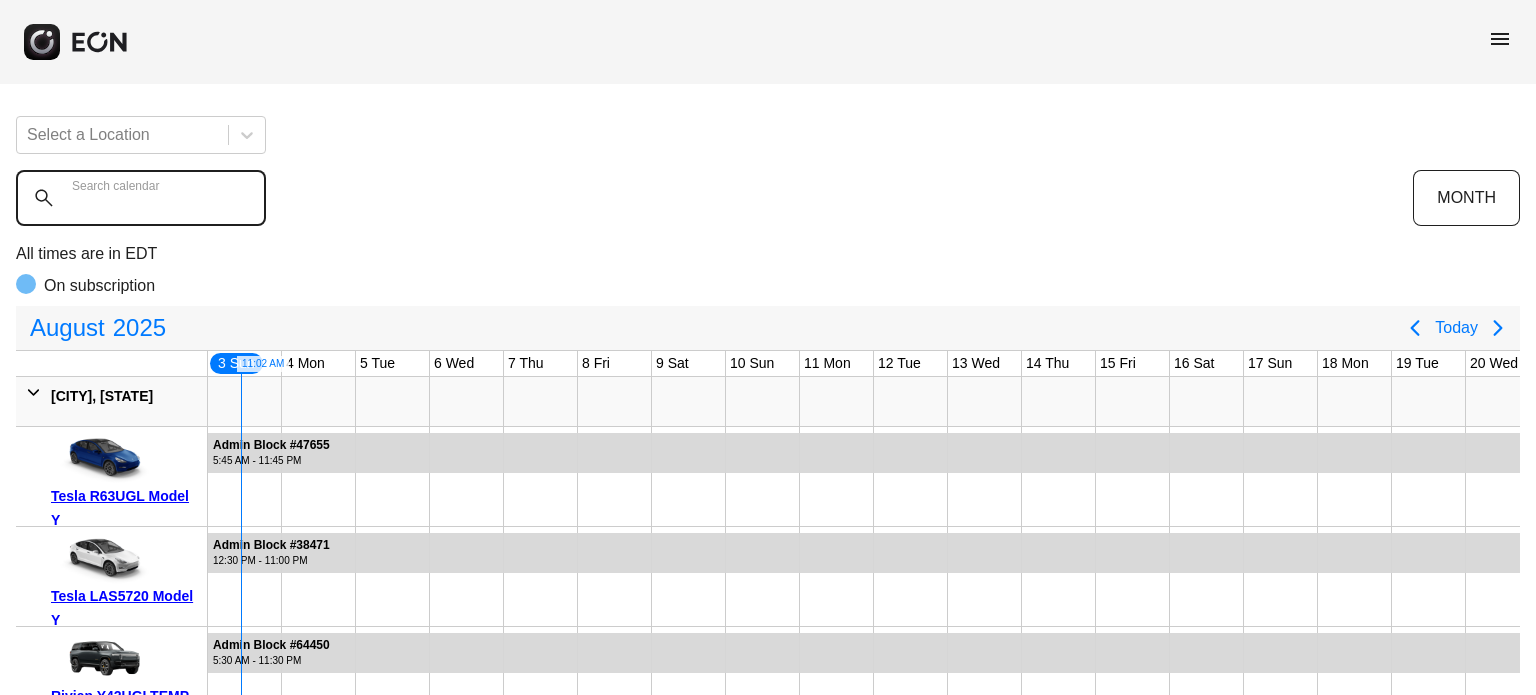 click on "Search calendar" at bounding box center (141, 198) 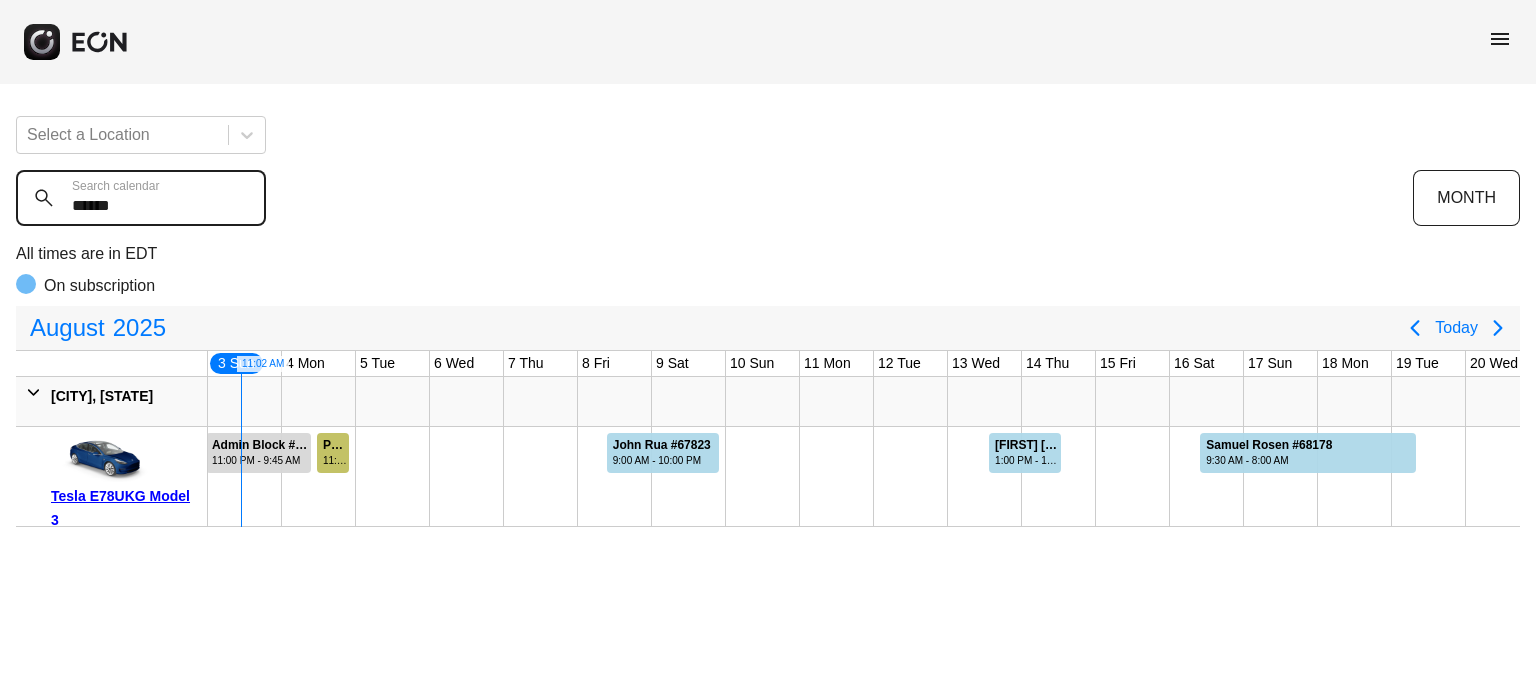 type on "******" 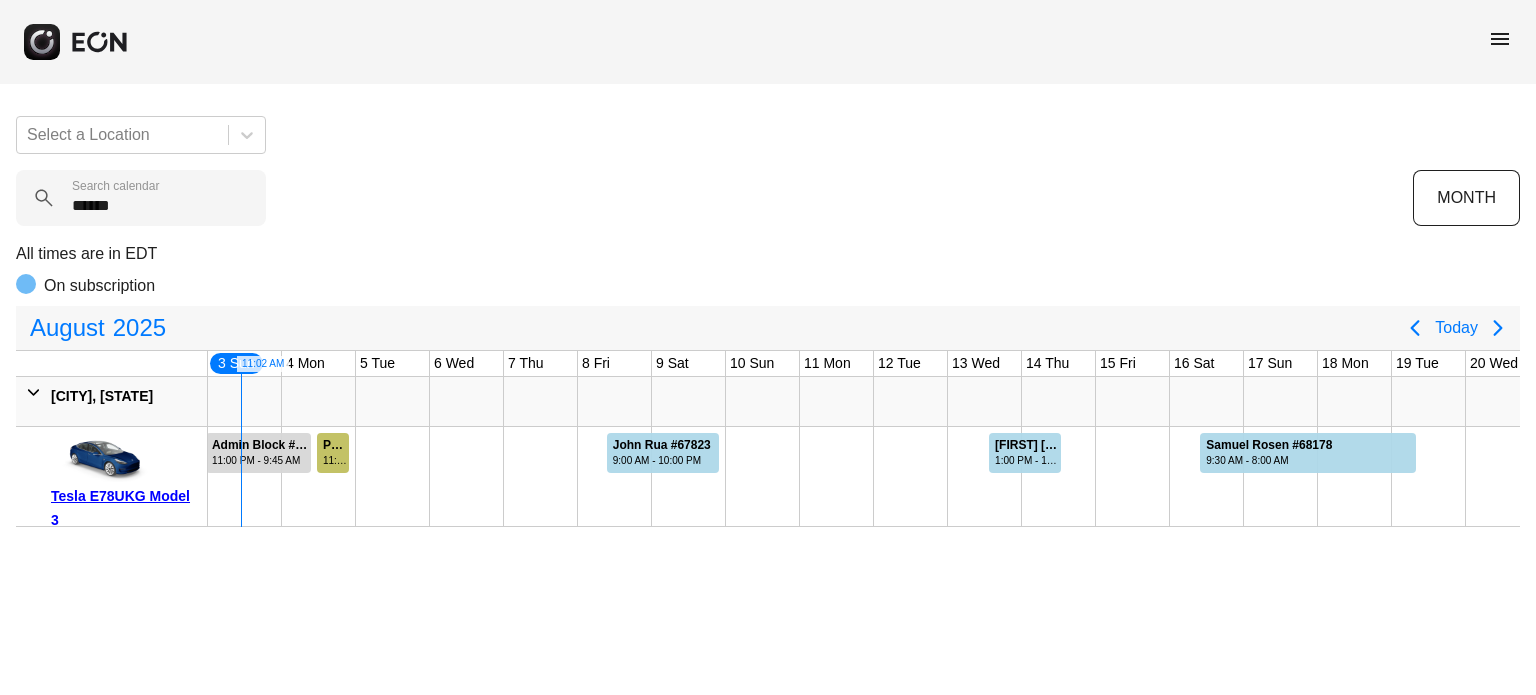 click on "Panyanus Jansomwong #67248" at bounding box center (335, 445) 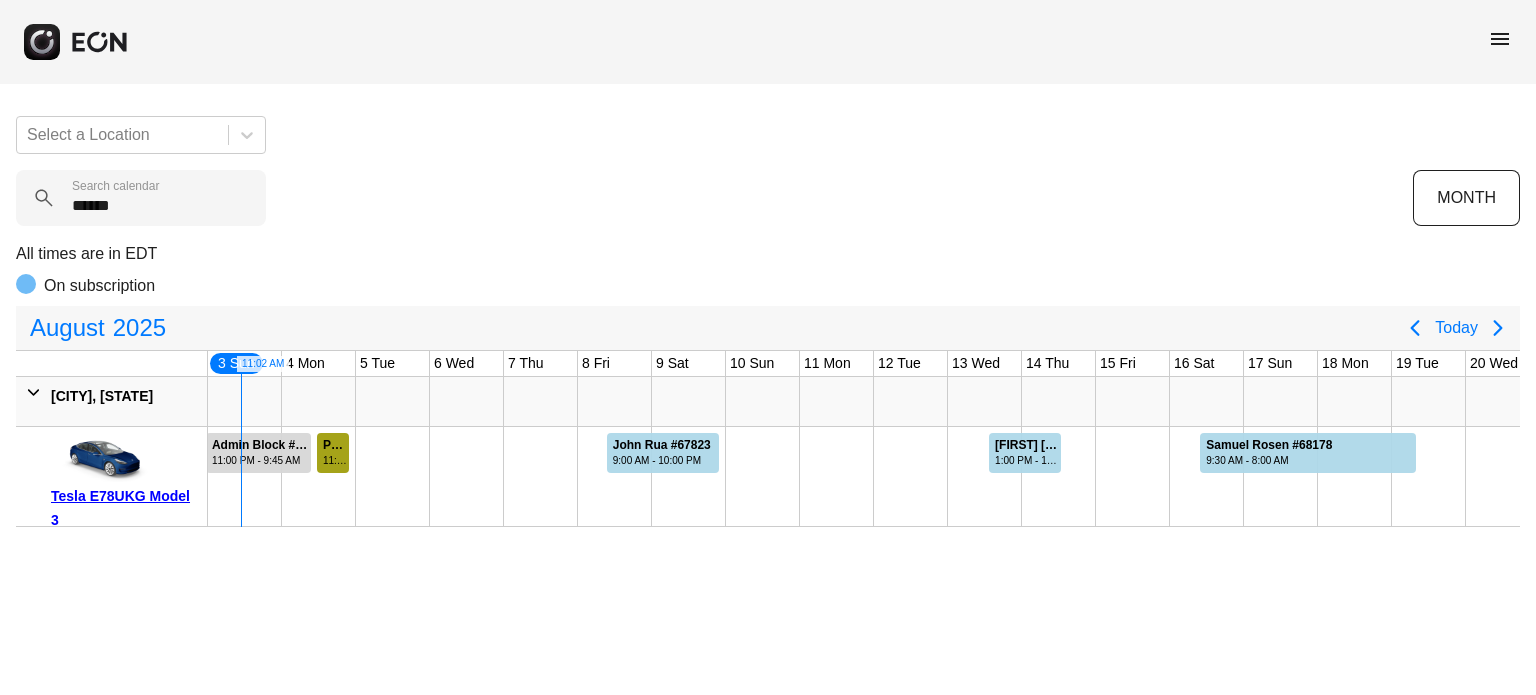 click on "Panyanus Jansomwong #67248" at bounding box center [335, 445] 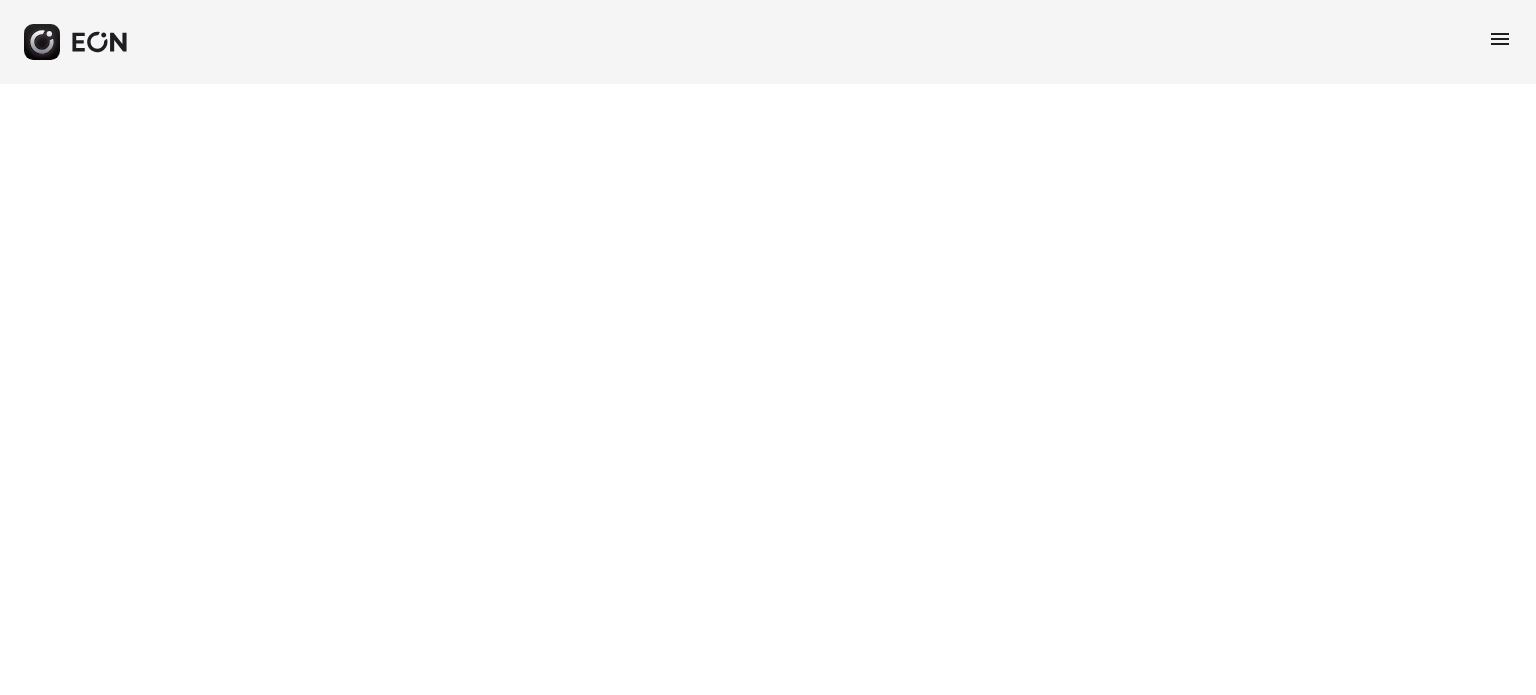 scroll, scrollTop: 0, scrollLeft: 0, axis: both 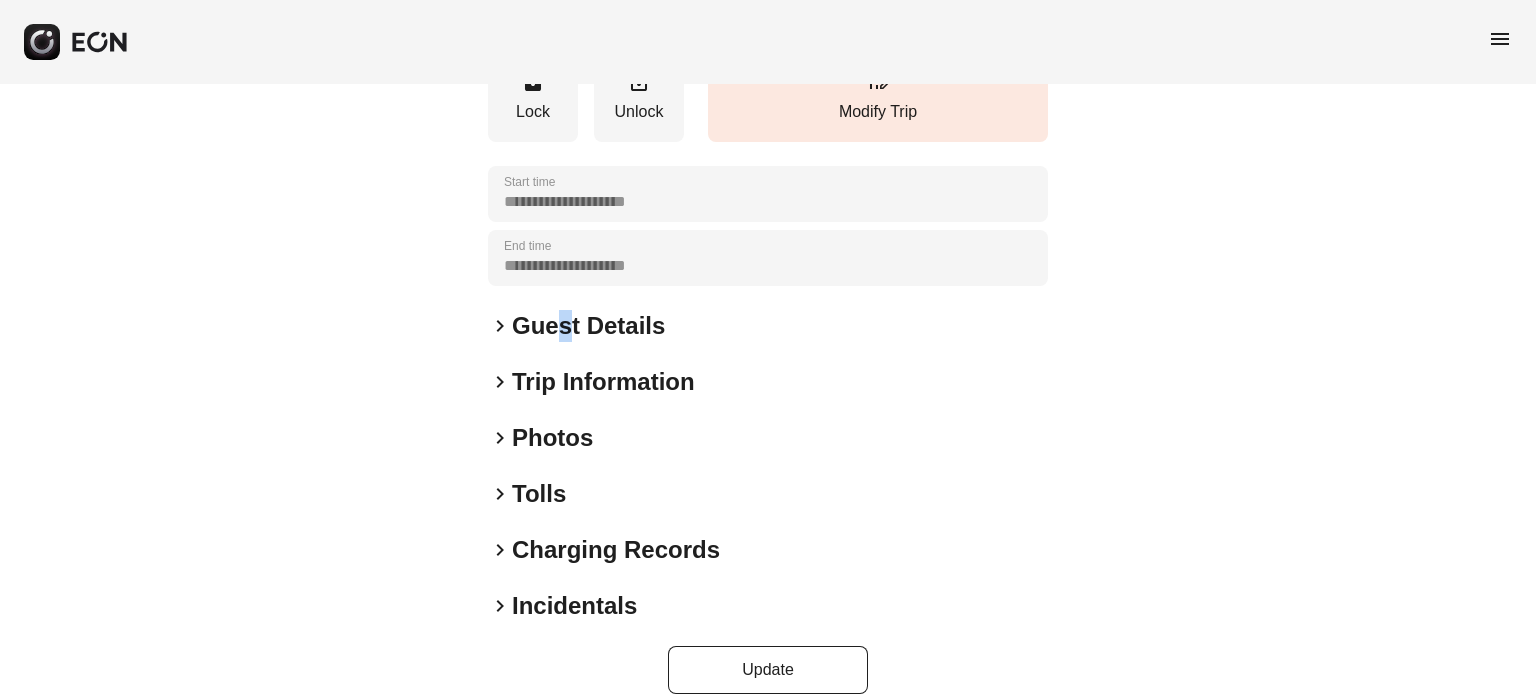 click on "**********" at bounding box center [768, 226] 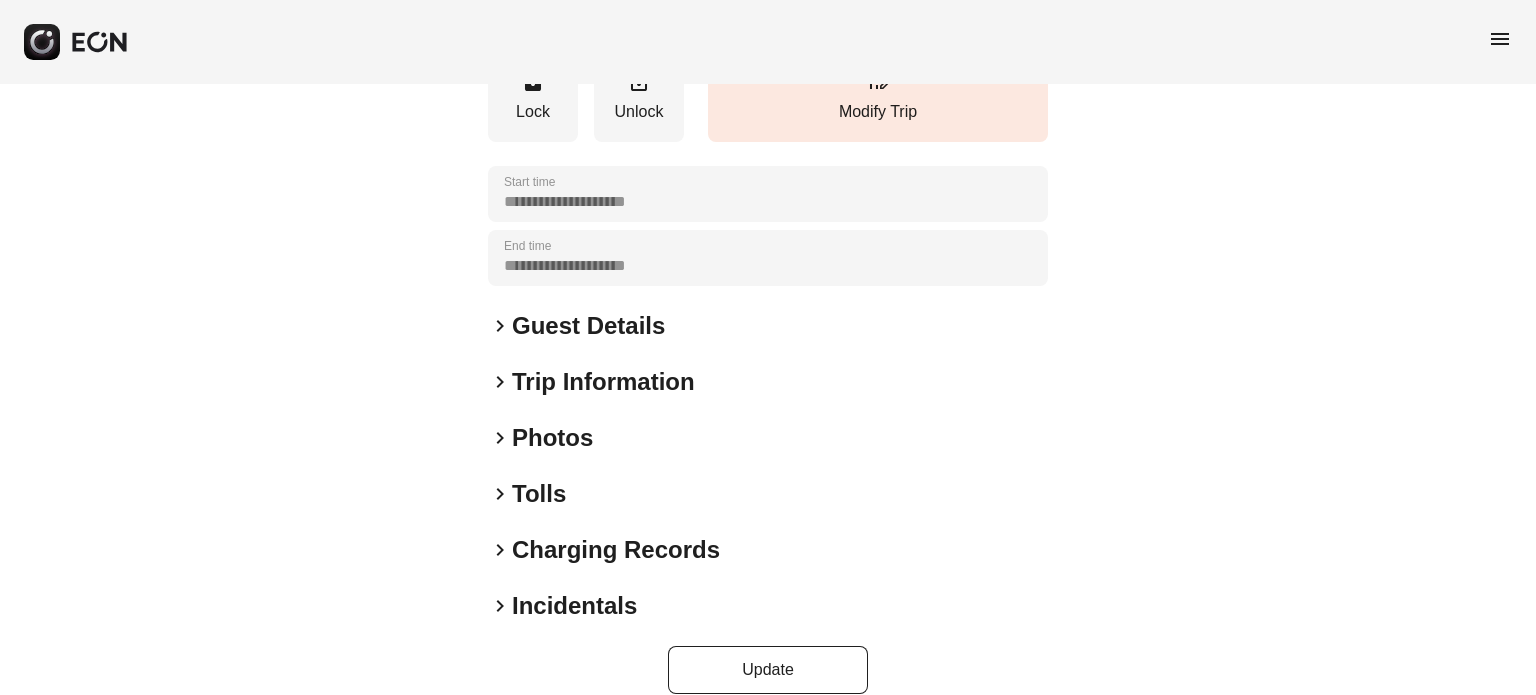 click on "Guest Details" at bounding box center [588, 326] 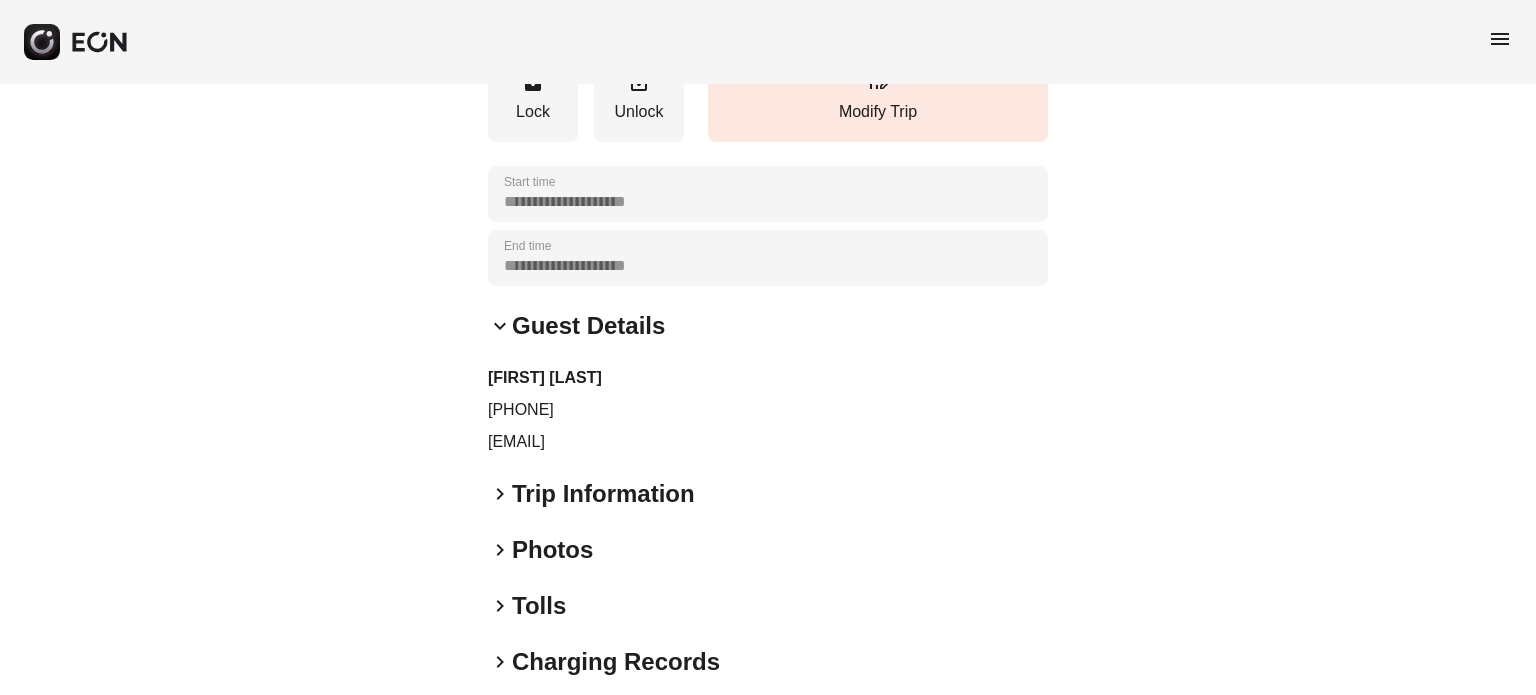 drag, startPoint x: 592, startPoint y: 407, endPoint x: 511, endPoint y: 415, distance: 81.394104 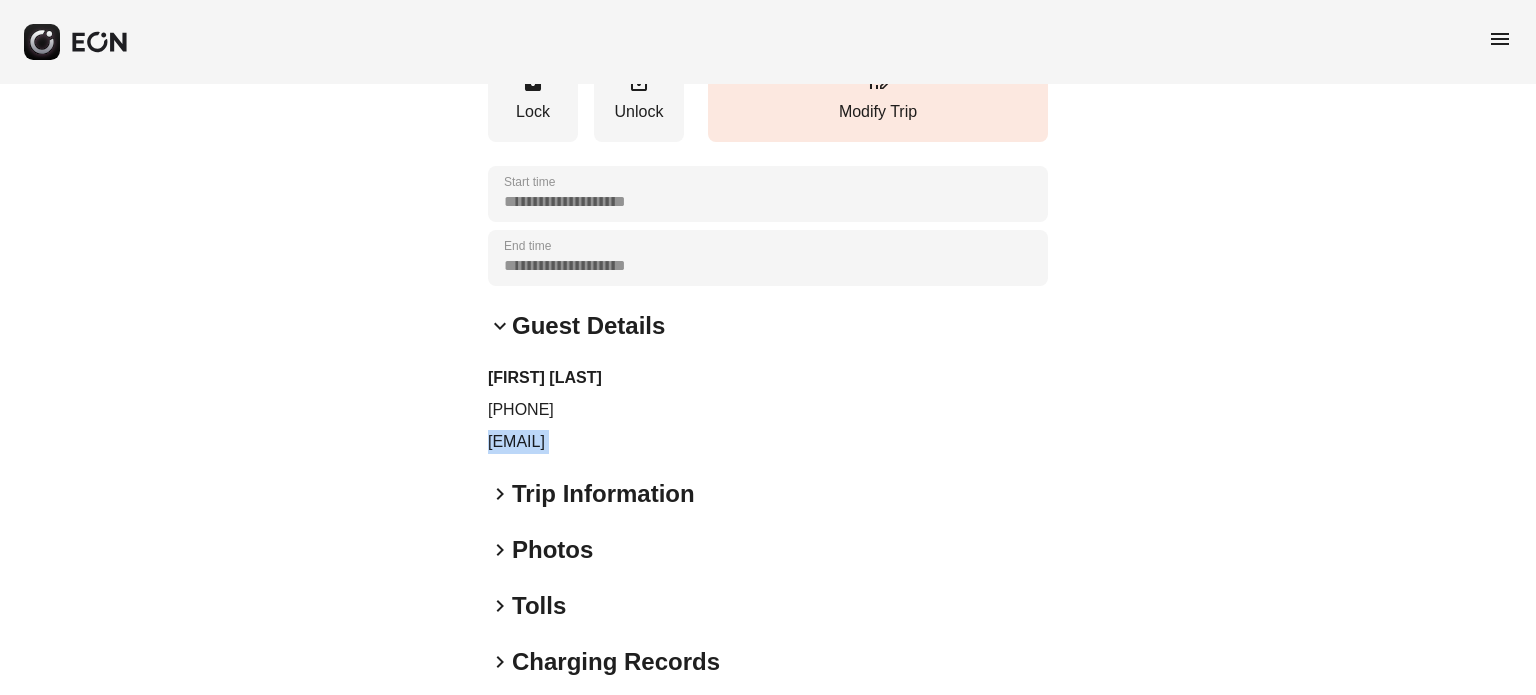 drag, startPoint x: 689, startPoint y: 449, endPoint x: 496, endPoint y: 439, distance: 193.2589 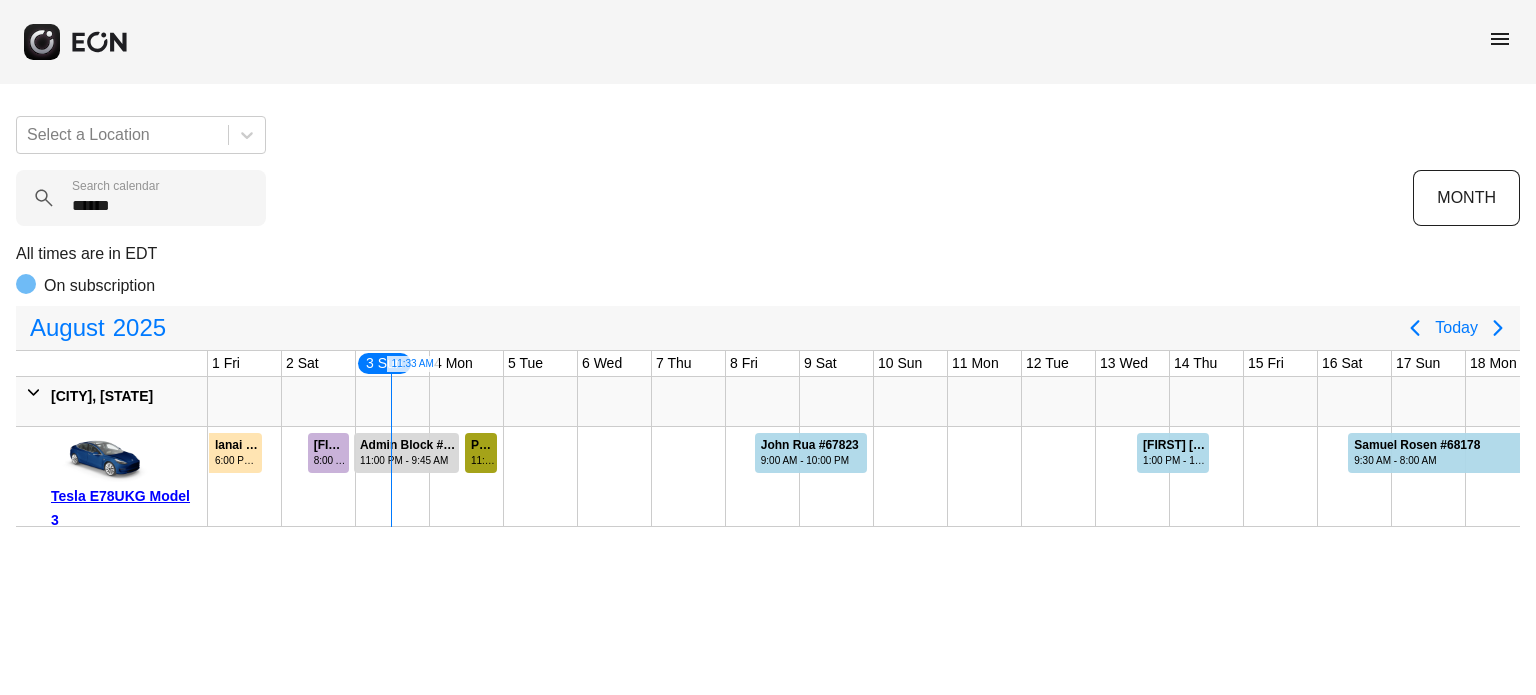 scroll, scrollTop: 0, scrollLeft: 0, axis: both 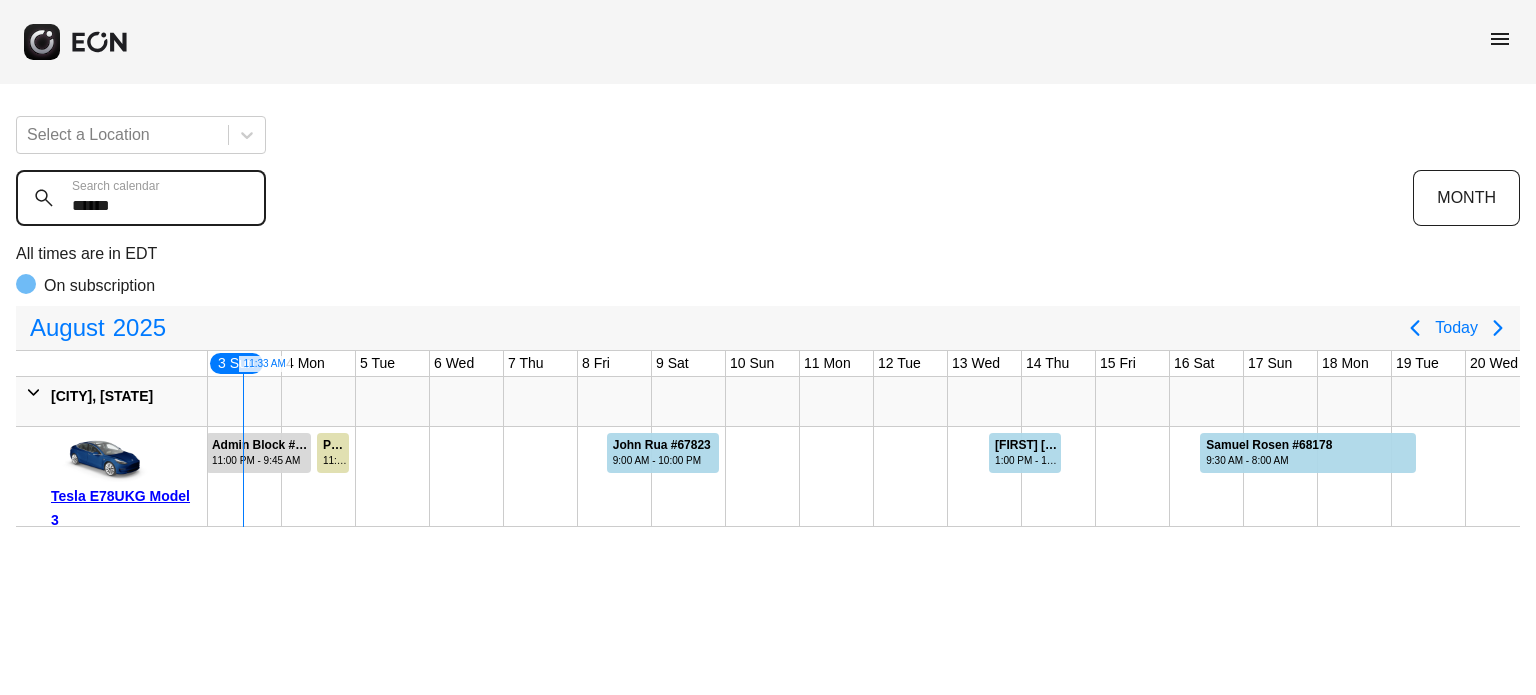 click on "******" at bounding box center [141, 198] 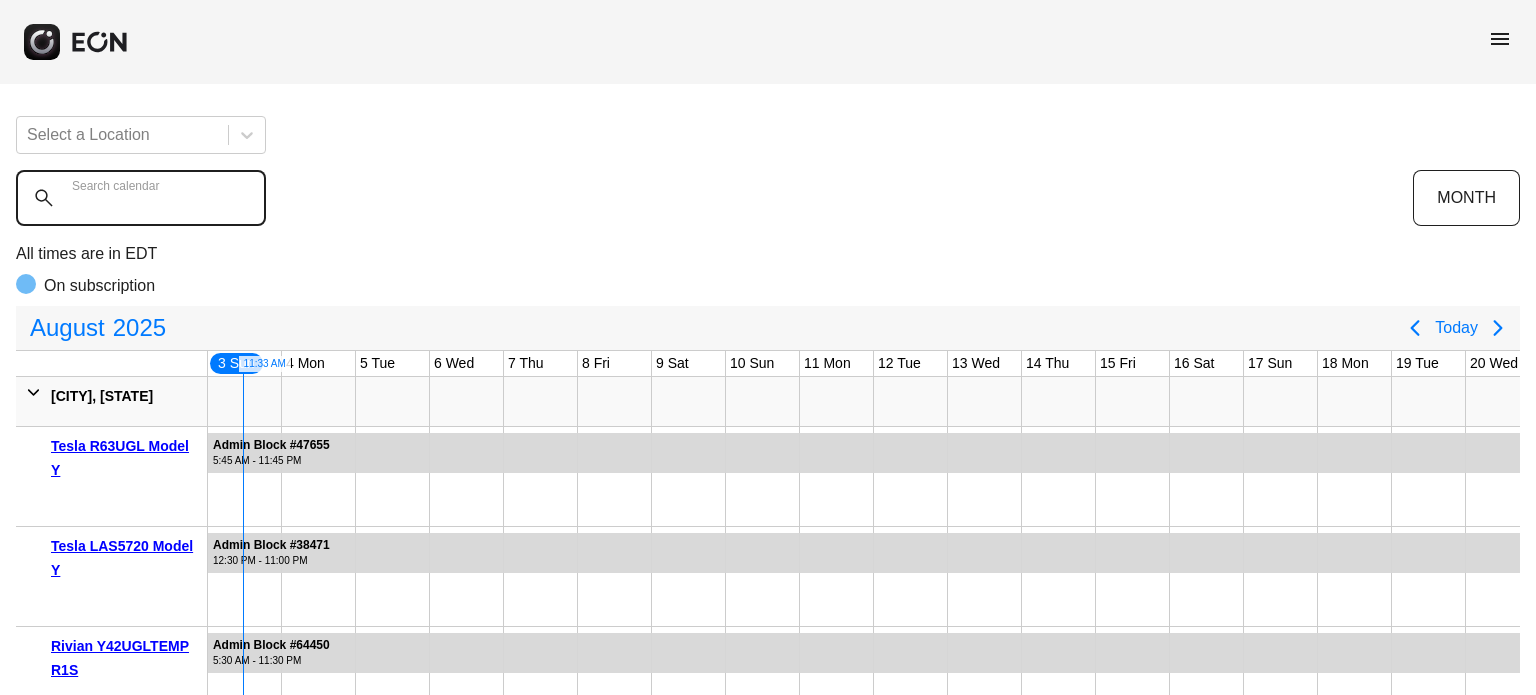 type 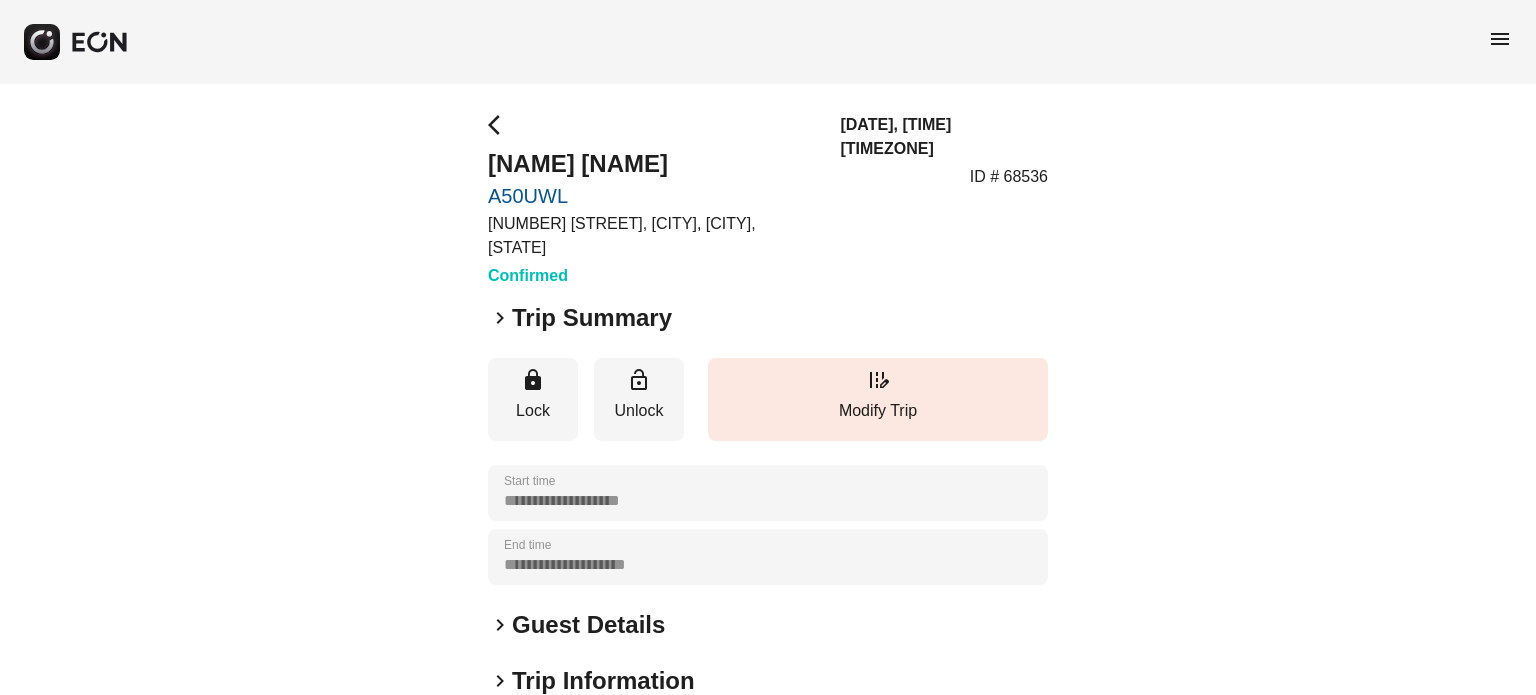 scroll, scrollTop: 0, scrollLeft: 0, axis: both 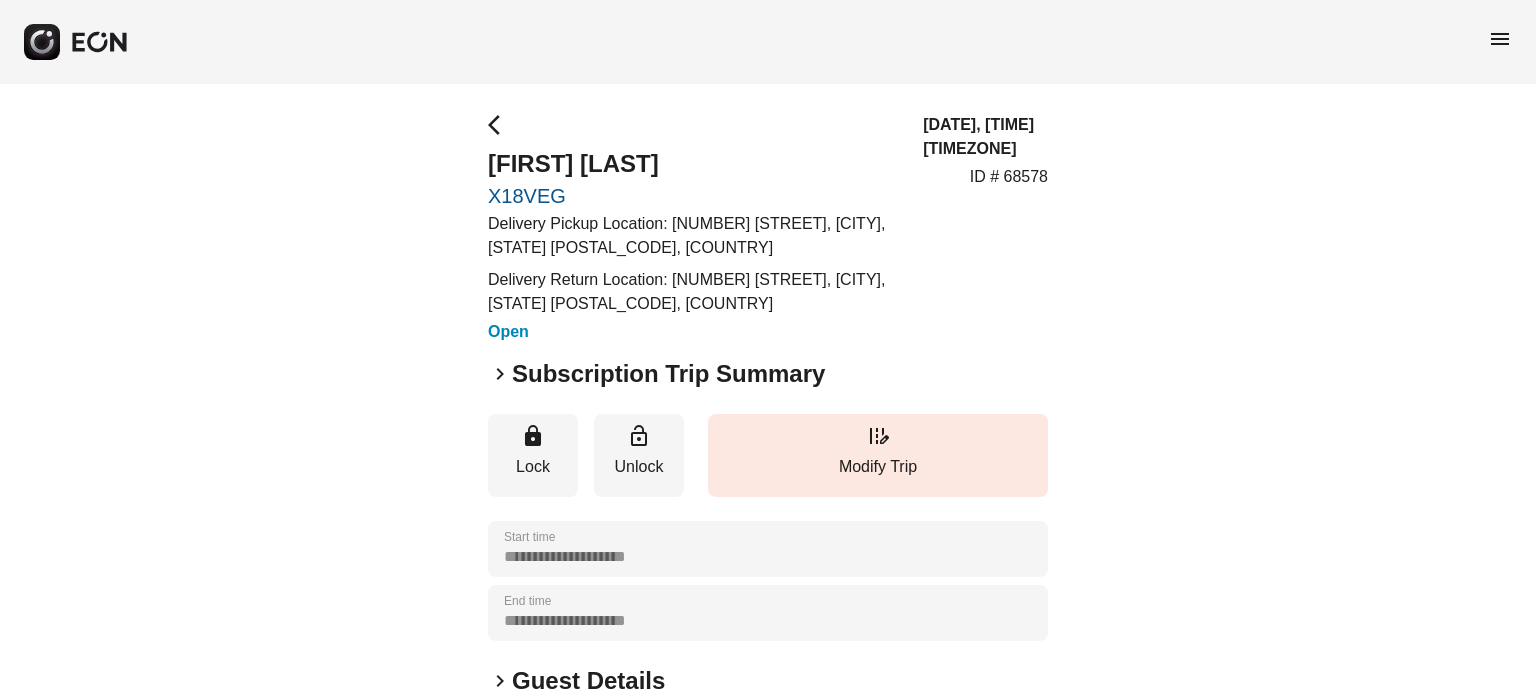 click on "ID # 68578" at bounding box center [1009, 177] 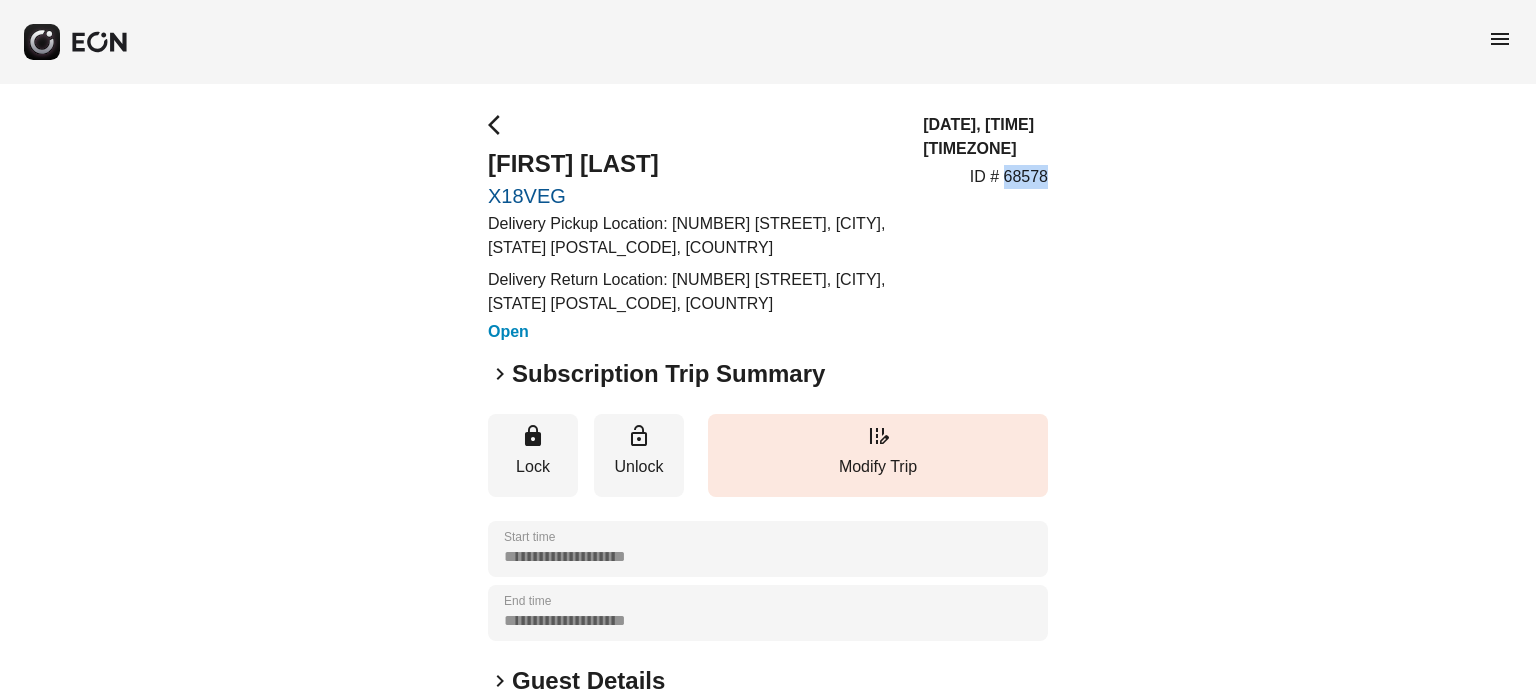 click on "ID # 68578" at bounding box center (1009, 177) 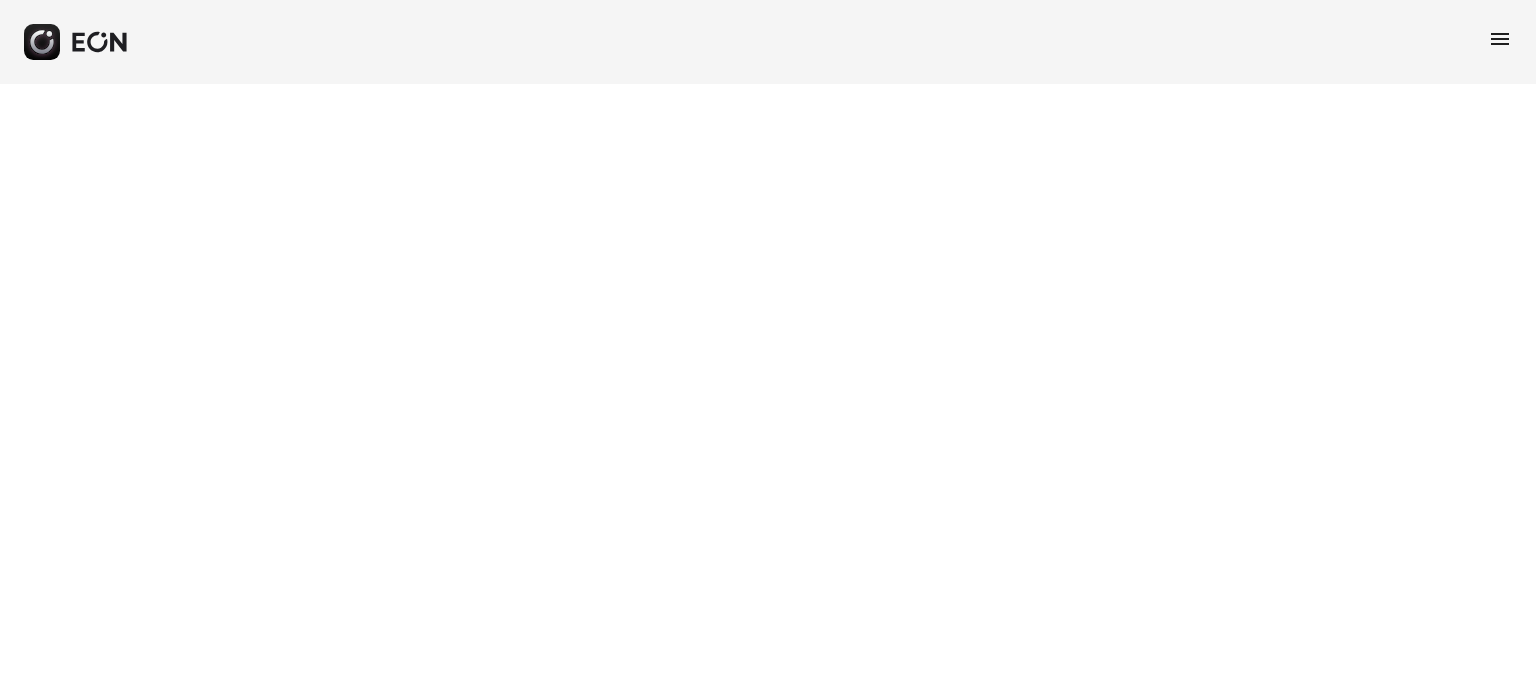 scroll, scrollTop: 0, scrollLeft: 0, axis: both 